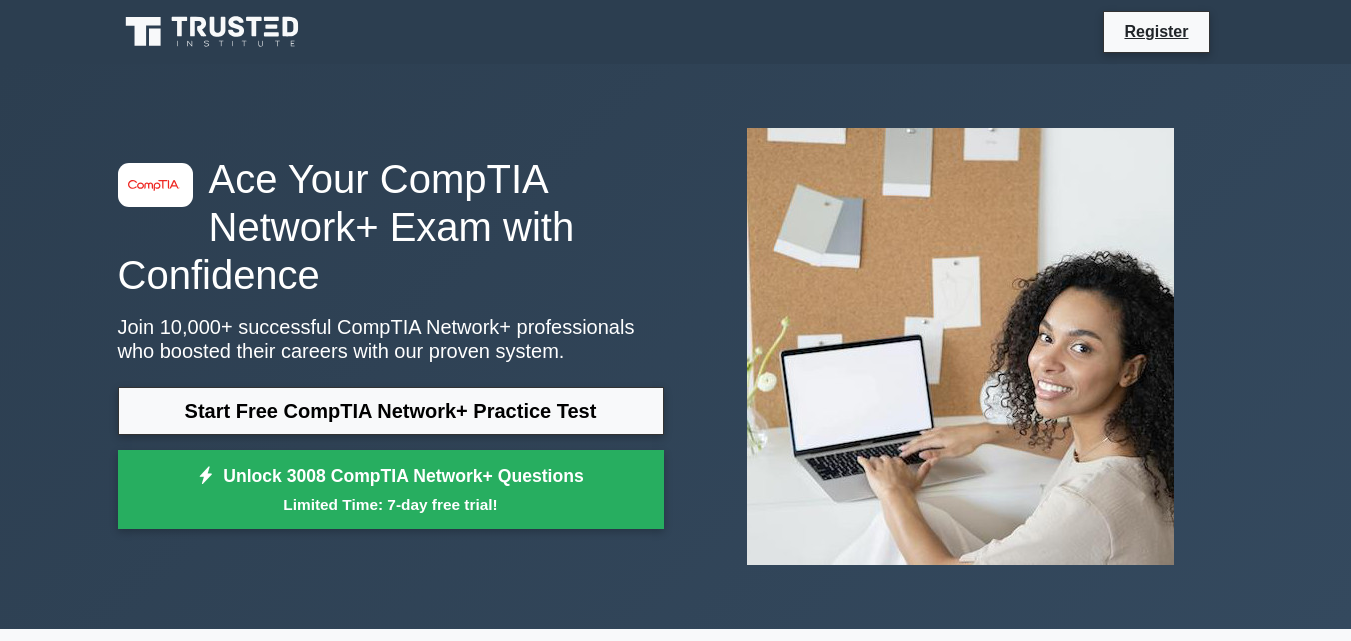 scroll, scrollTop: 0, scrollLeft: 0, axis: both 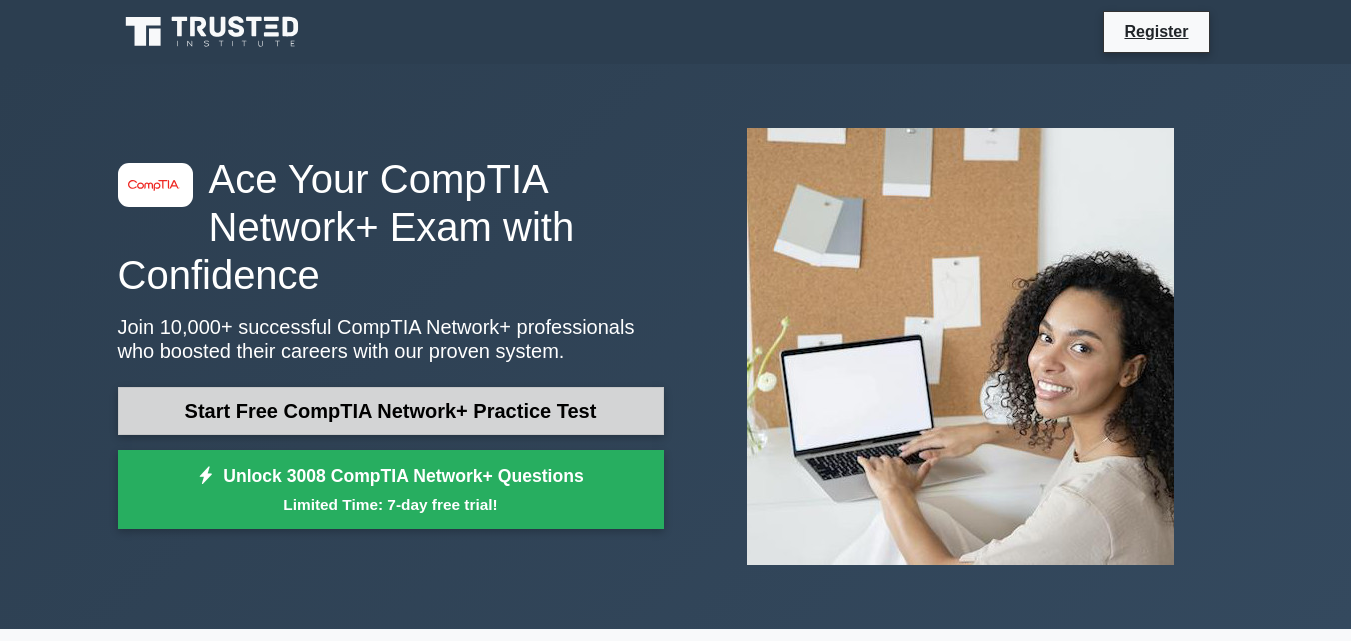 click on "Start Free CompTIA Network+ Practice Test" at bounding box center (391, 411) 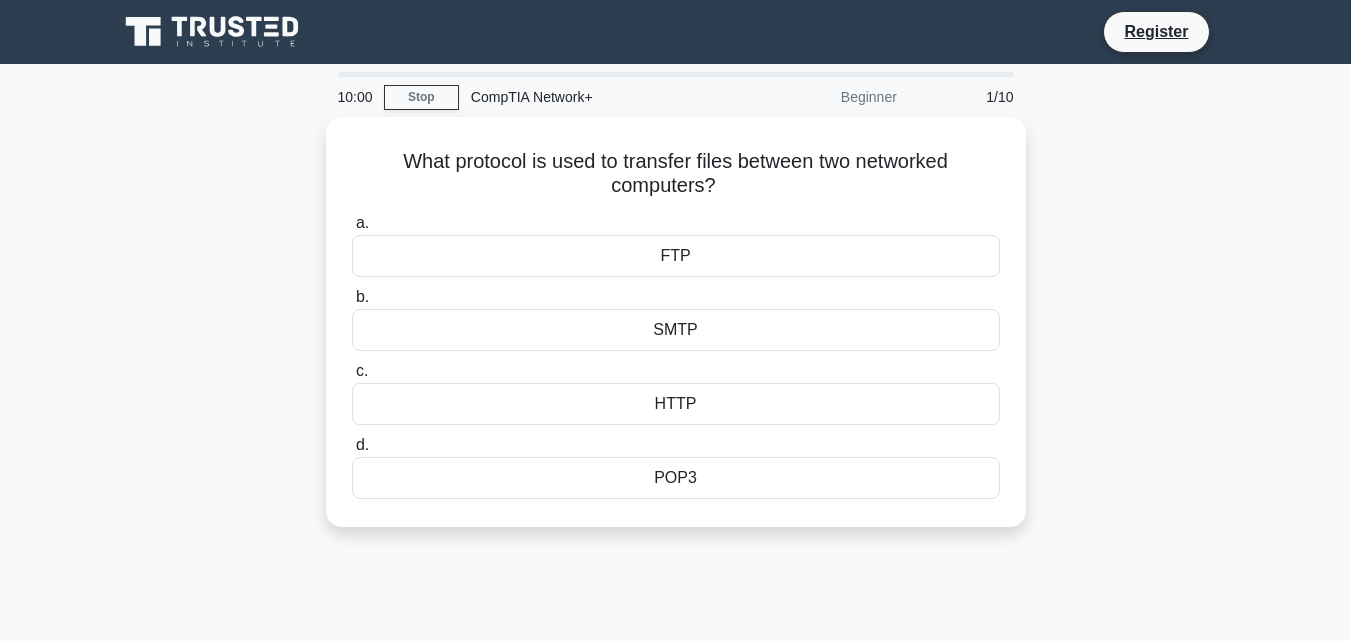 scroll, scrollTop: 0, scrollLeft: 0, axis: both 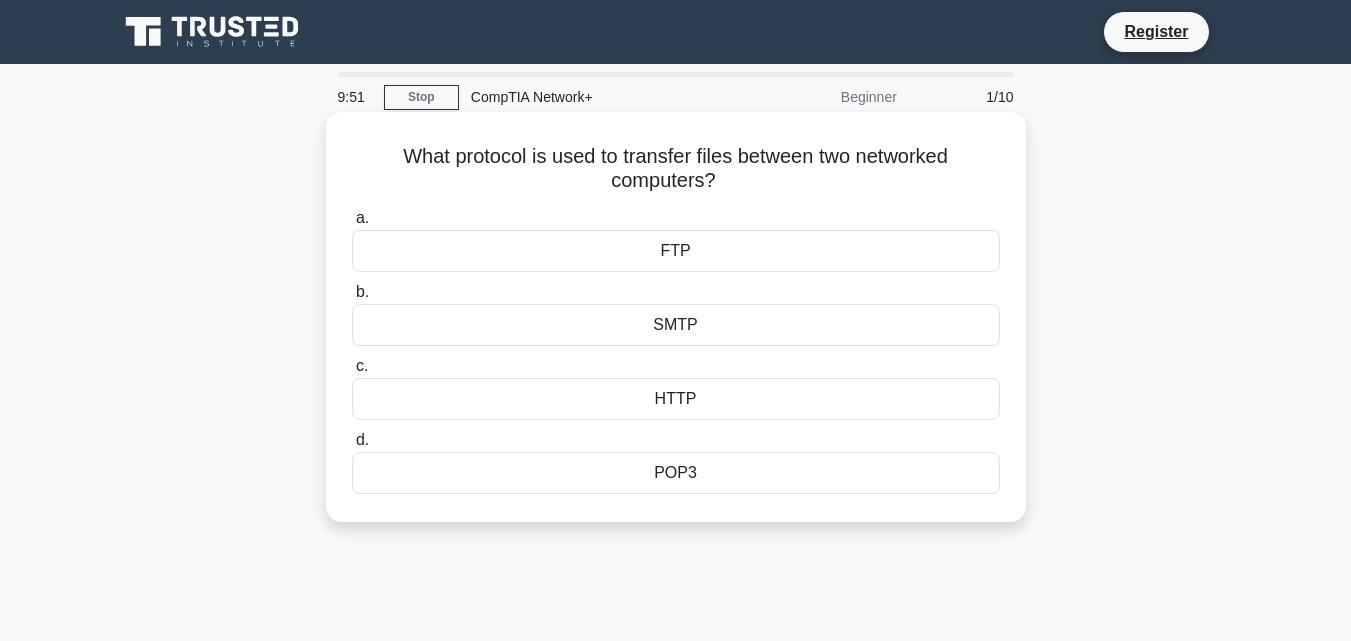 click on "FTP" at bounding box center (676, 251) 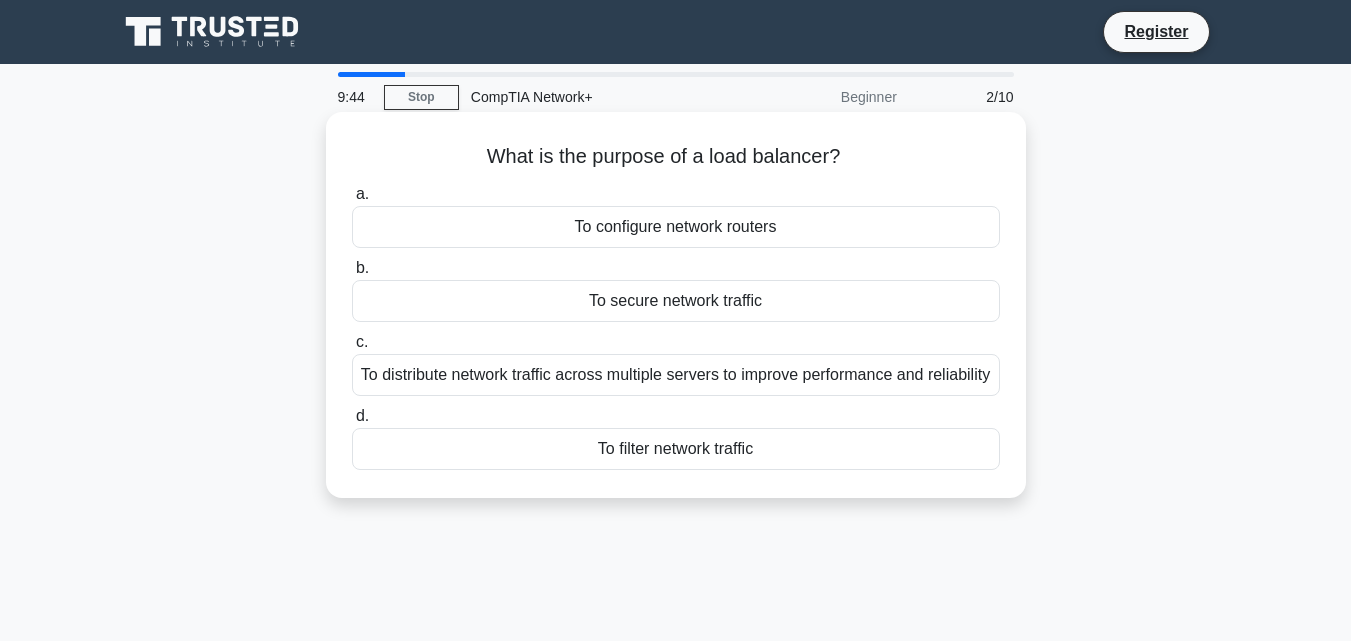 click on "To configure network routers" at bounding box center [676, 227] 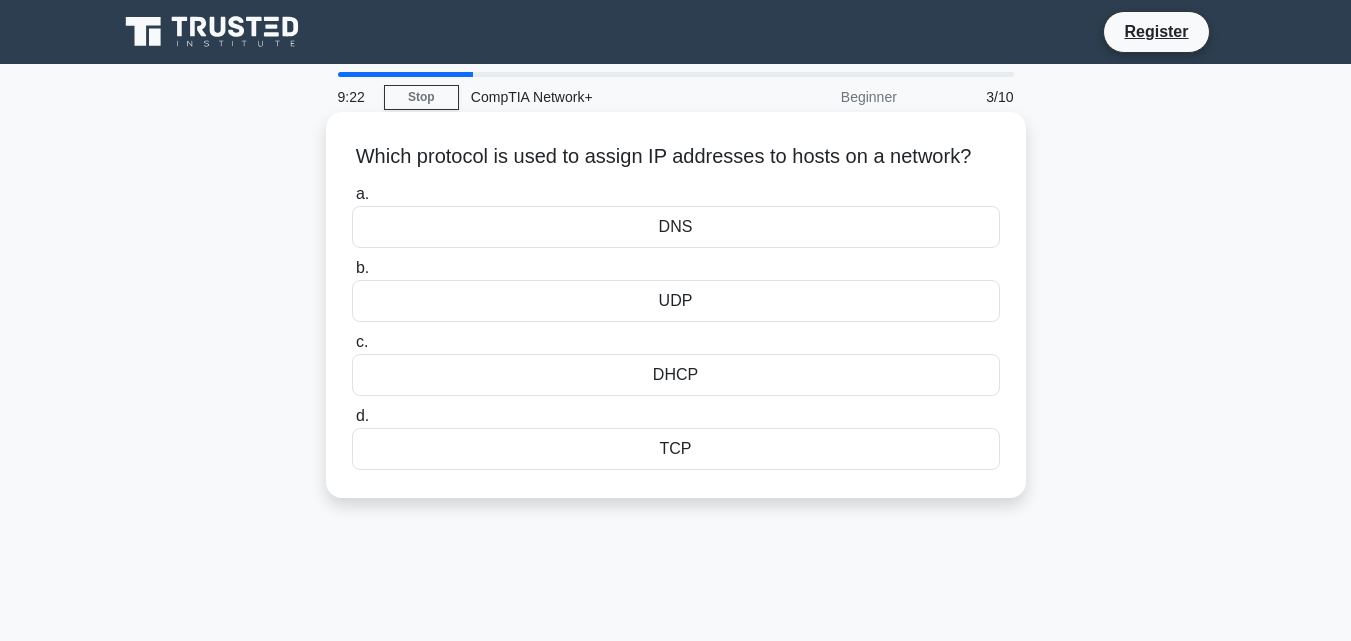 click on "DNS" at bounding box center [676, 227] 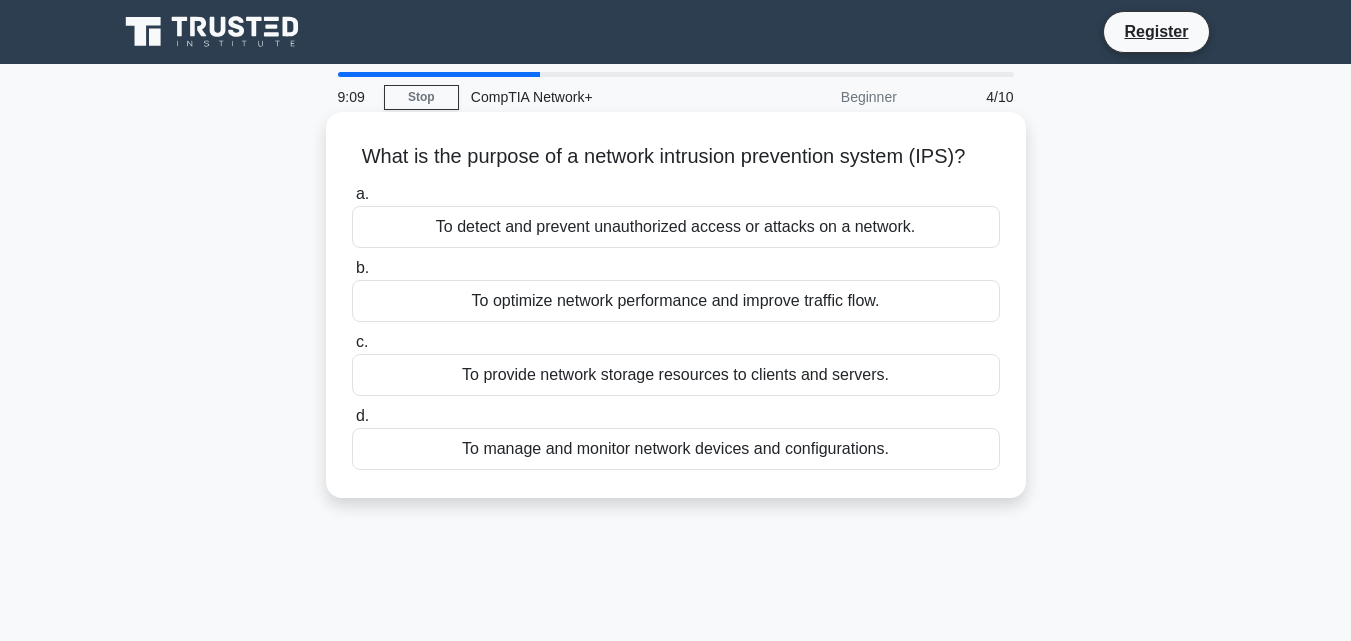 click on "To provide network storage resources to clients and servers." at bounding box center (676, 375) 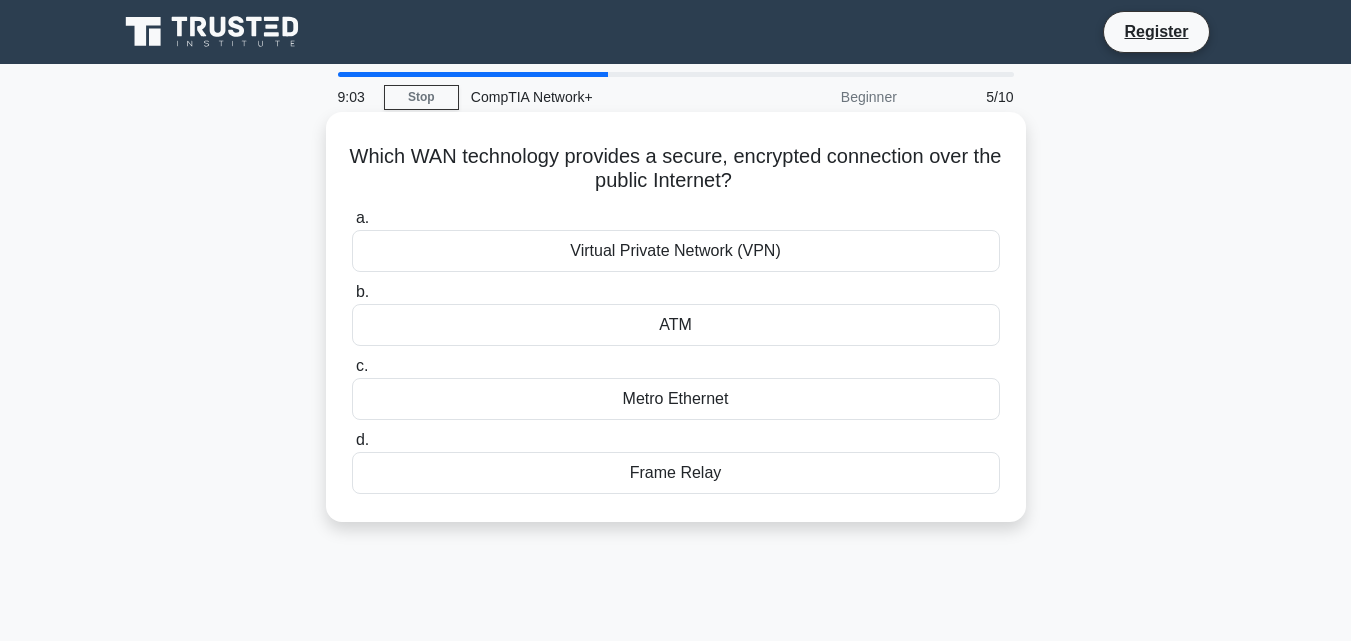 click on "Virtual Private Network (VPN)" at bounding box center (676, 251) 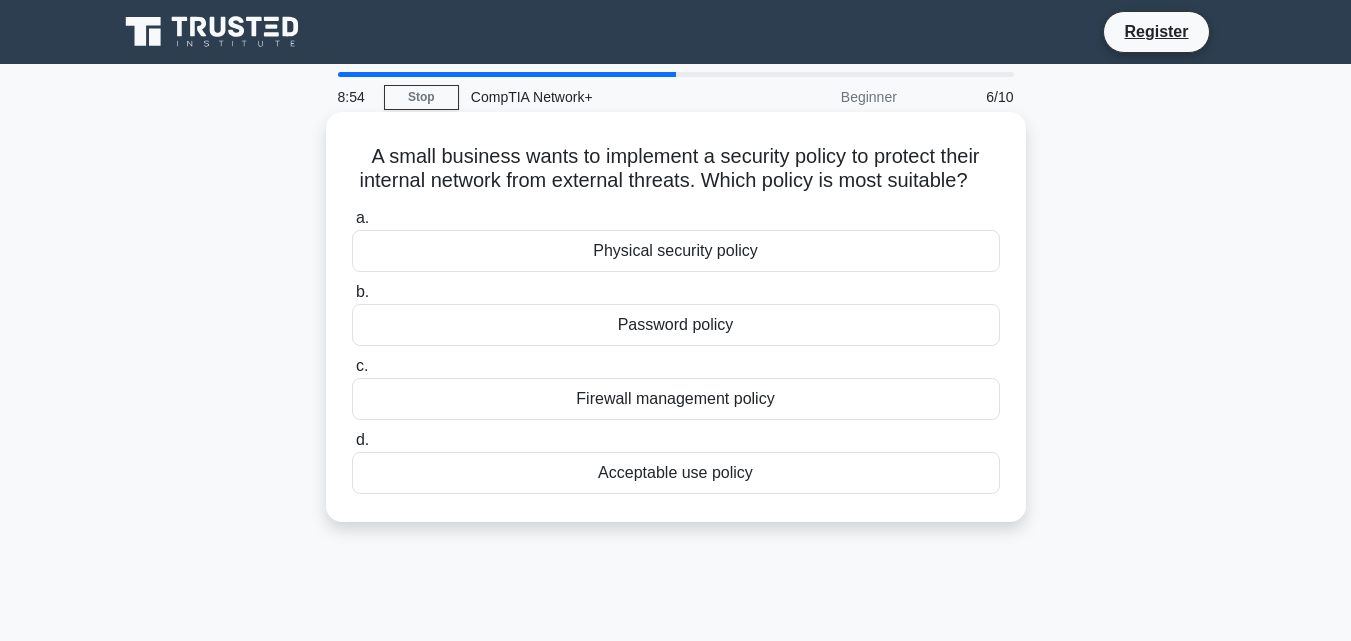 click on "Firewall management policy" at bounding box center (676, 399) 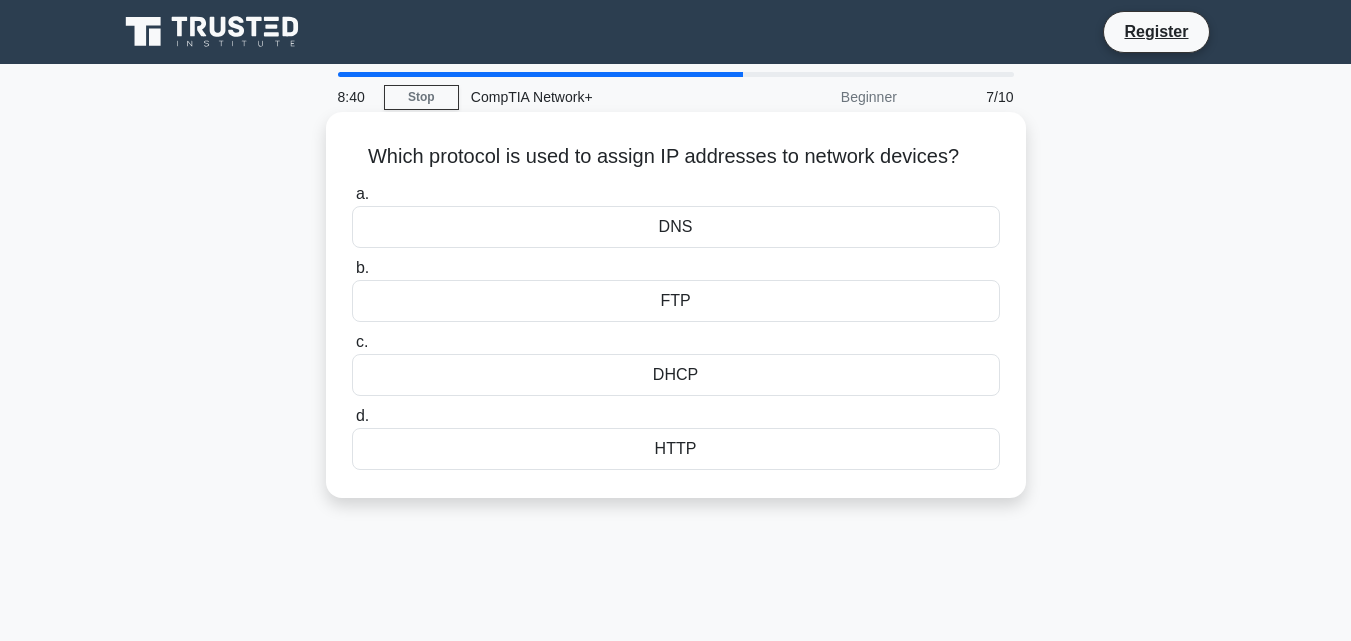 click on "HTTP" at bounding box center (676, 449) 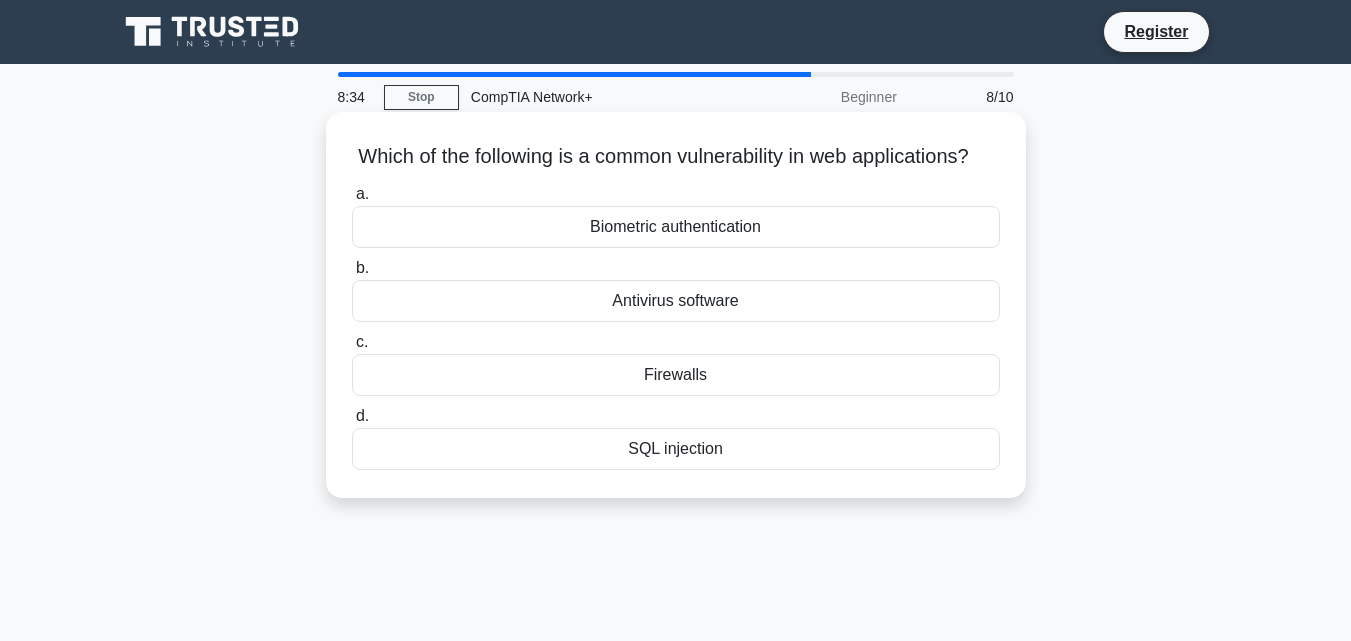 click on "Biometric authentication" at bounding box center (676, 227) 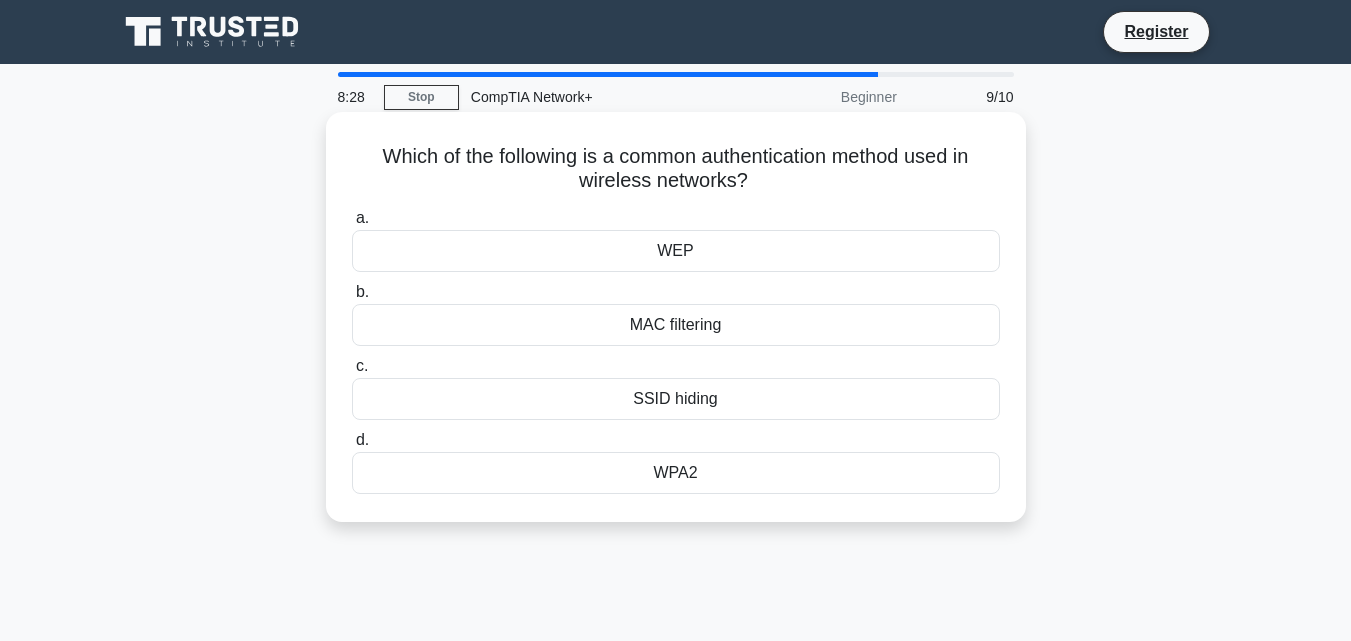 click on "WPA2" at bounding box center [676, 473] 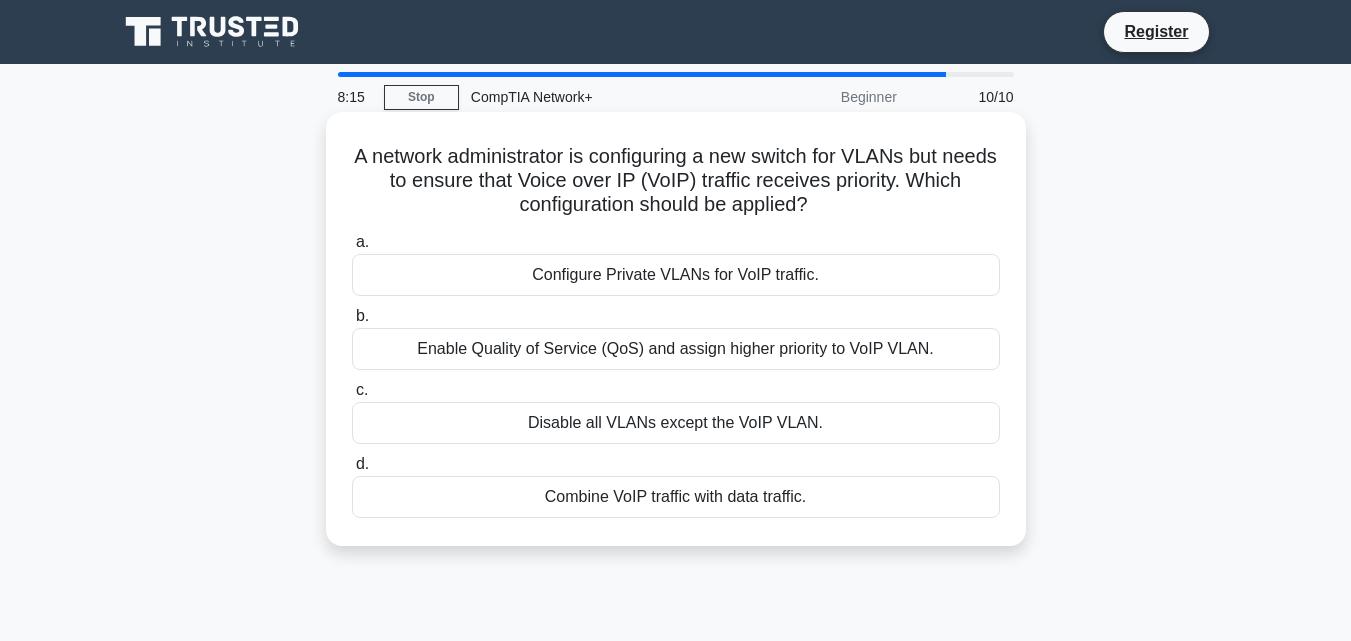 click on "Enable Quality of Service (QoS) and assign higher priority to VoIP VLAN." at bounding box center [676, 349] 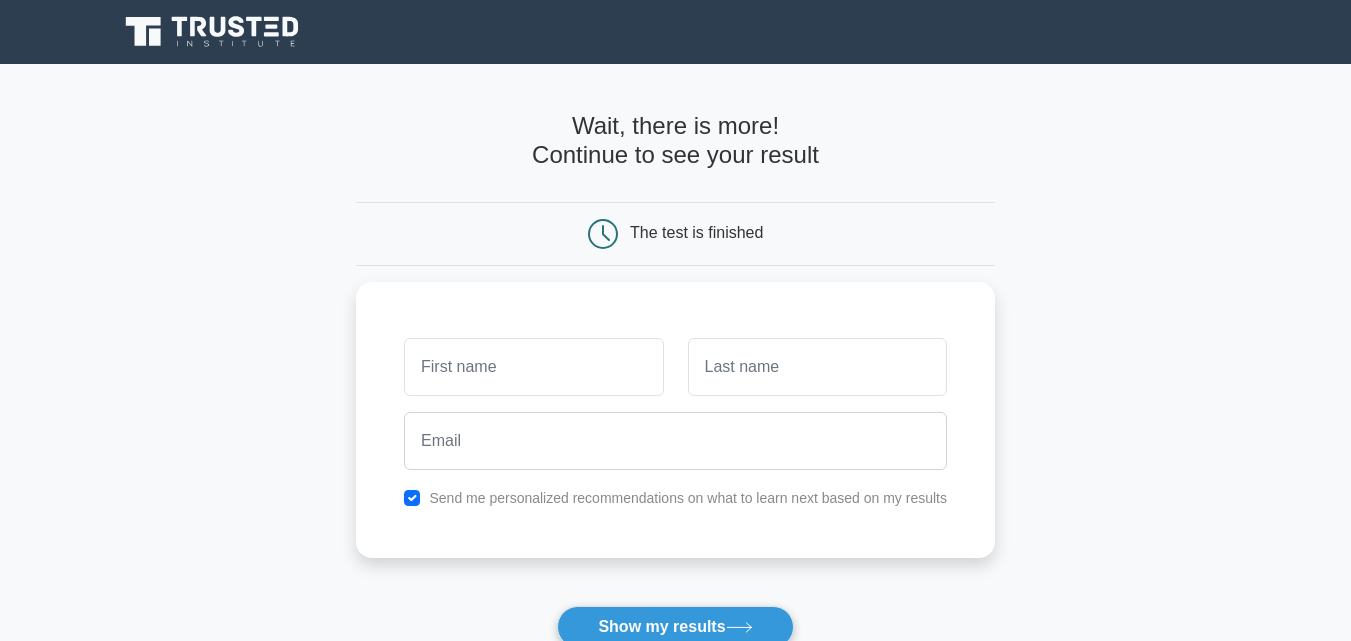 scroll, scrollTop: 0, scrollLeft: 0, axis: both 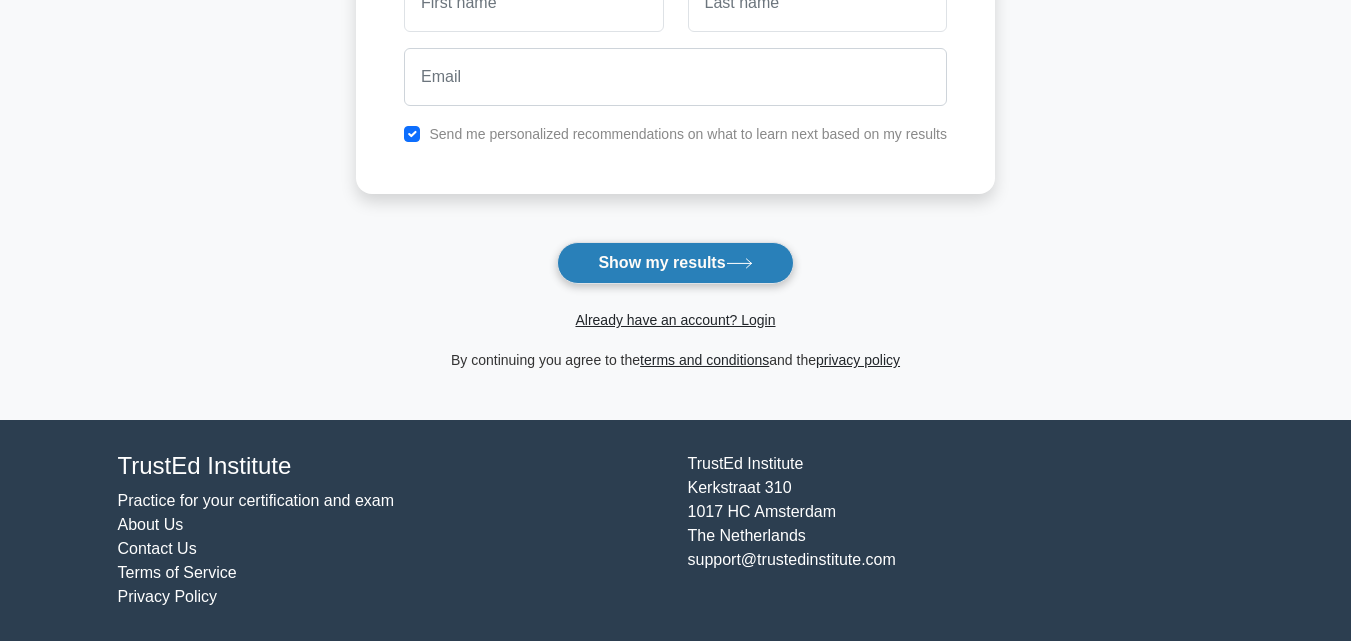 click on "Show my results" at bounding box center [675, 263] 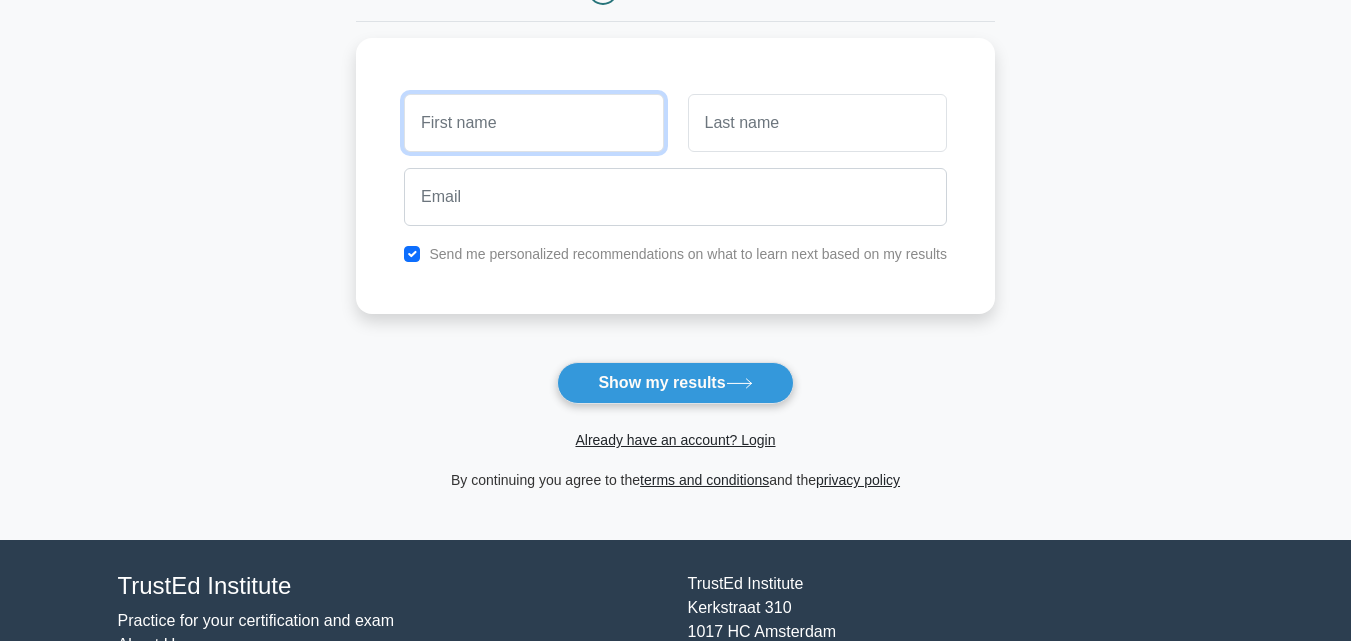 scroll, scrollTop: 89, scrollLeft: 0, axis: vertical 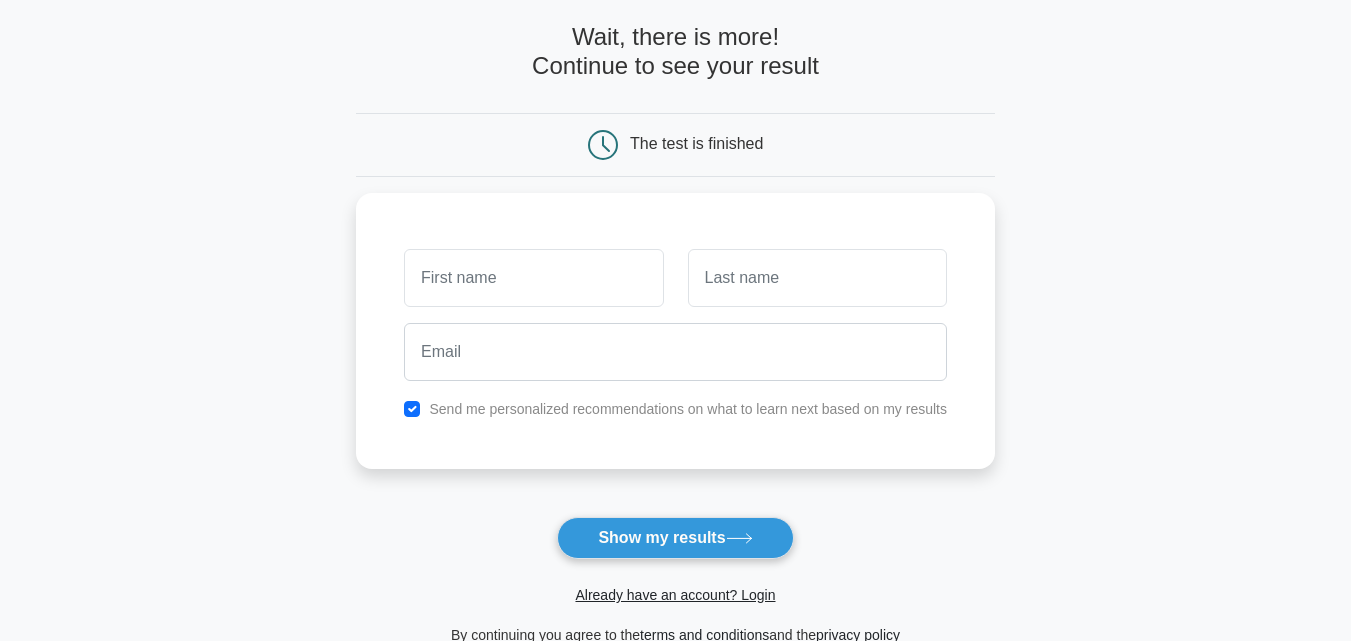 click on "Wait, there is more! Continue to see your result
The test is finished
and the" at bounding box center (675, 335) 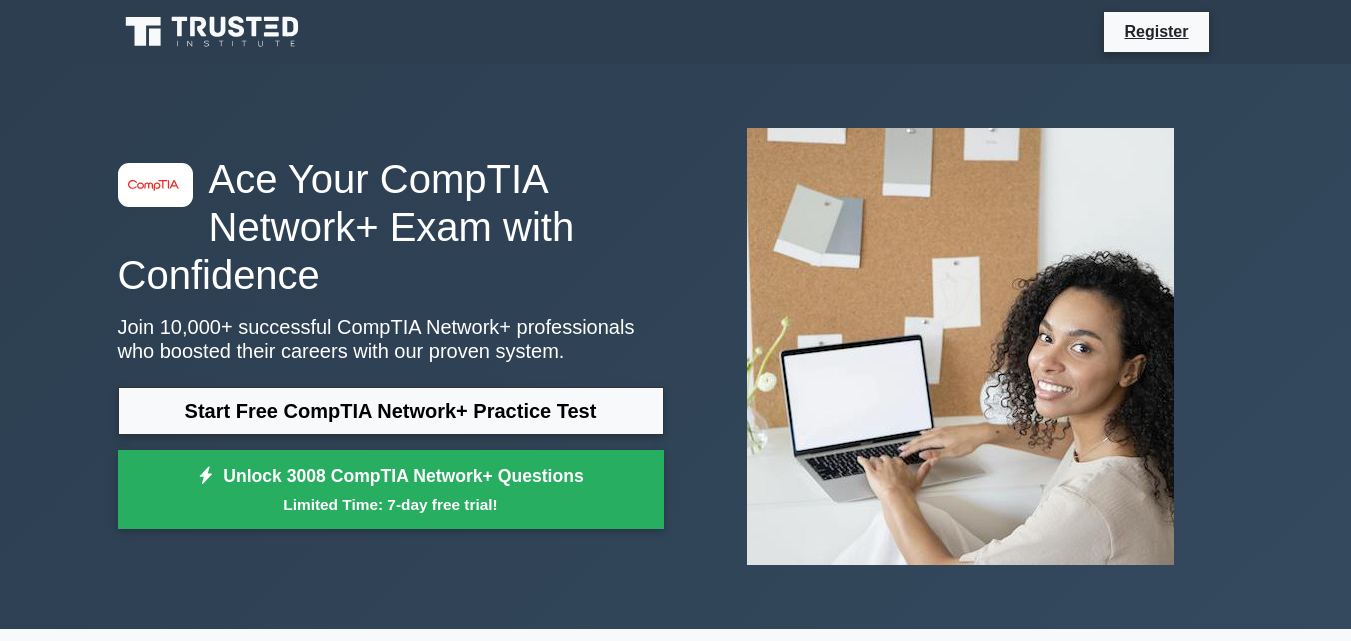 scroll, scrollTop: 0, scrollLeft: 0, axis: both 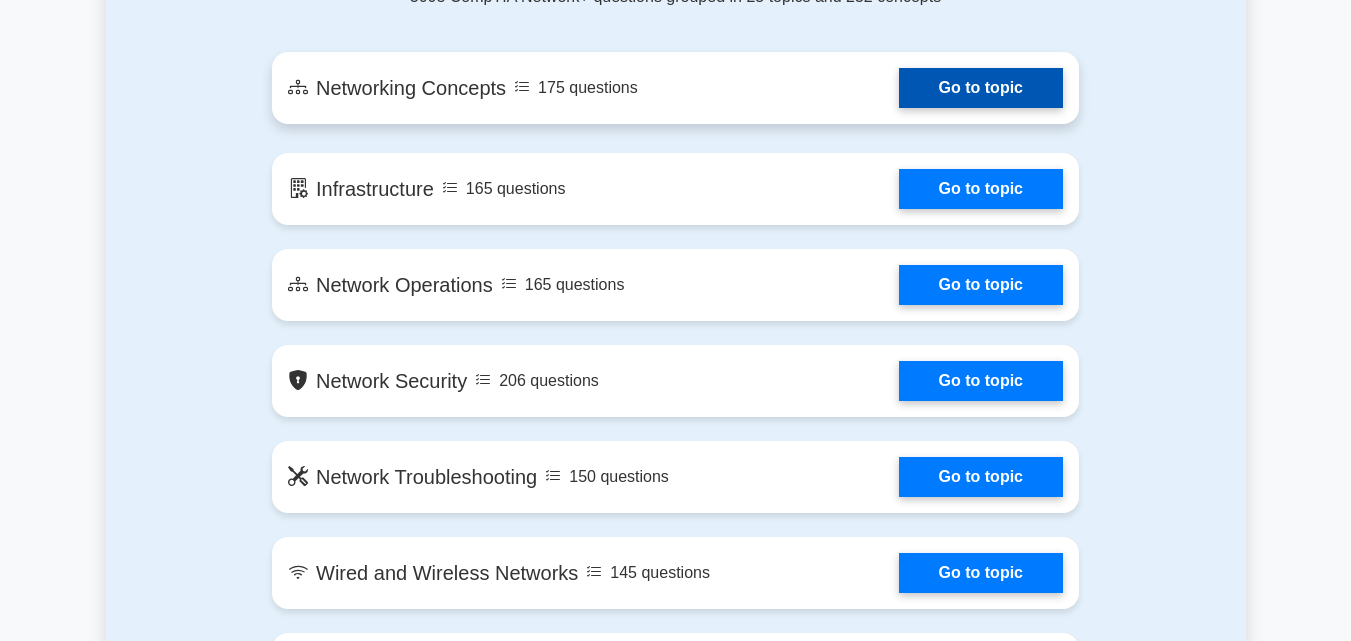 click on "Go to topic" at bounding box center (981, 88) 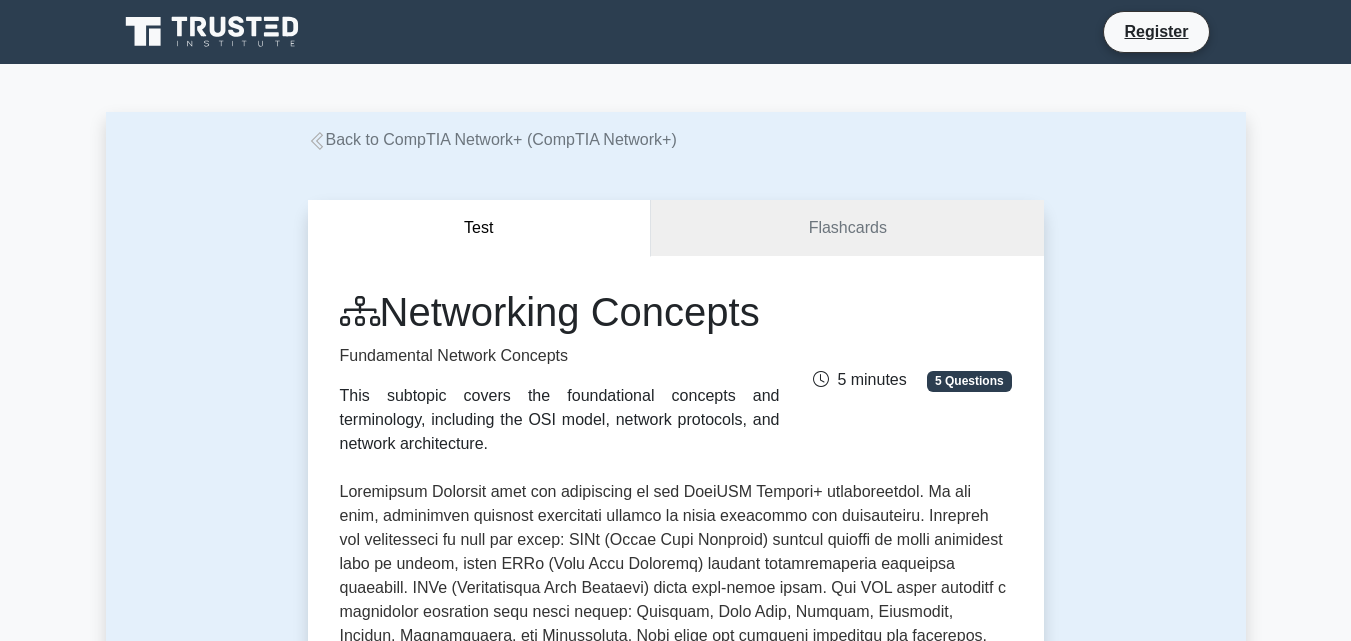 scroll, scrollTop: 0, scrollLeft: 0, axis: both 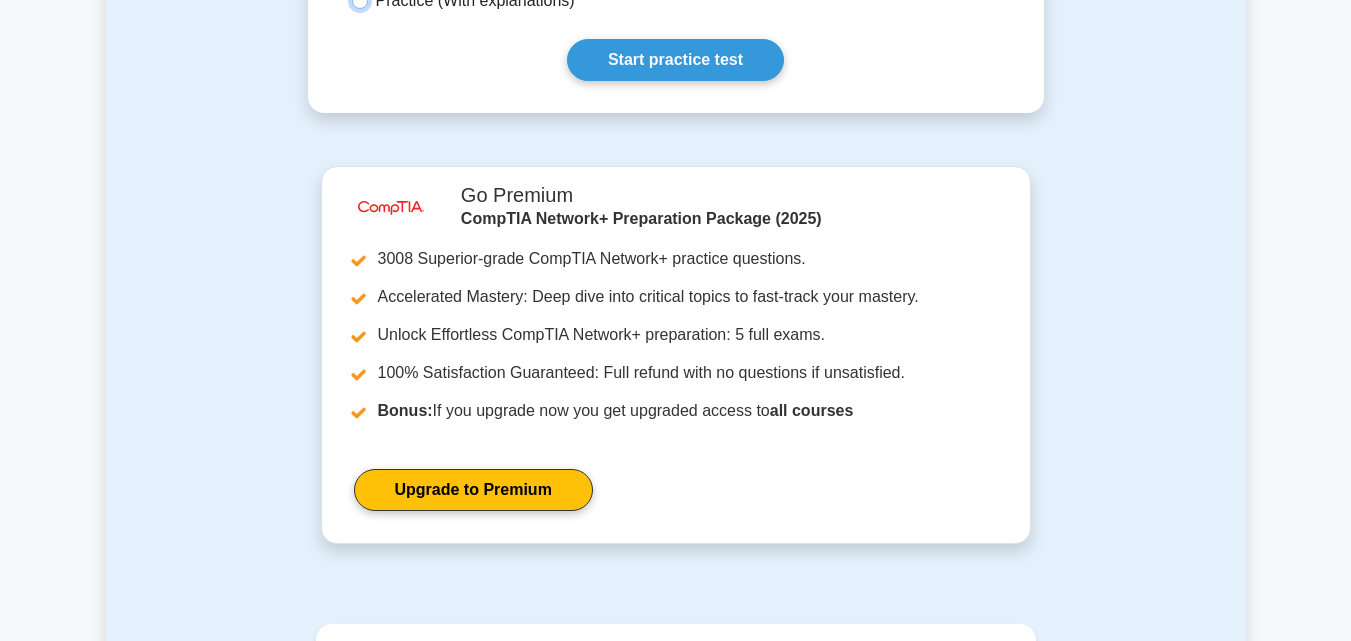 click on "Practice (With explanations)" at bounding box center [360, 1] 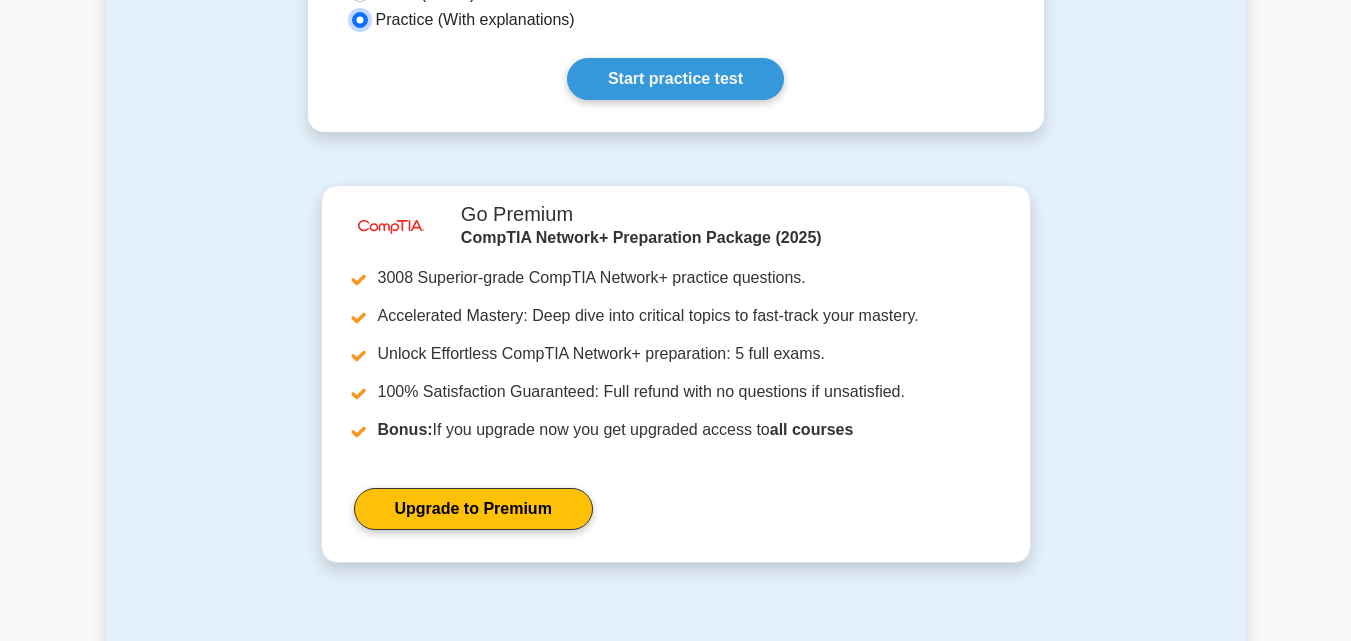 scroll, scrollTop: 933, scrollLeft: 0, axis: vertical 